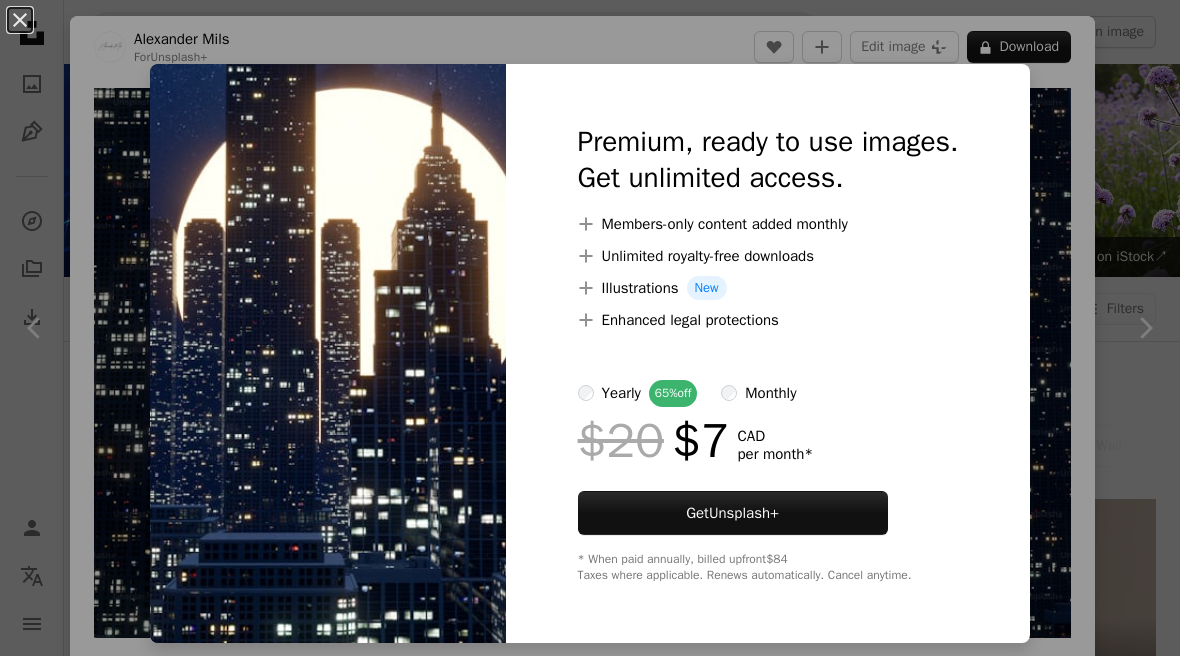 scroll, scrollTop: 1600, scrollLeft: 0, axis: vertical 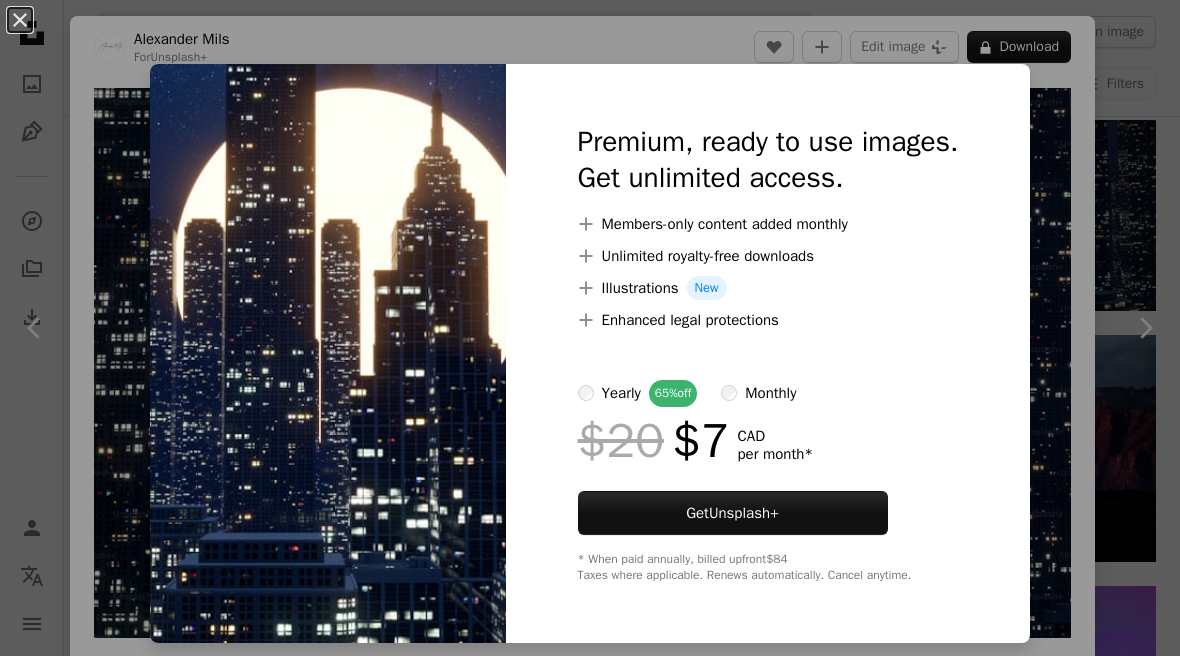 click on "An X shape Premium, ready to use images. Get unlimited access. A plus sign Members-only content added monthly A plus sign Unlimited royalty-free downloads A plus sign Illustrations  New A plus sign Enhanced legal protections yearly 65%  off monthly $20   $7 CAD per month * Get  Unsplash+ * When paid annually, billed upfront  $84 Taxes where applicable. Renews automatically. Cancel anytime." at bounding box center [590, 328] 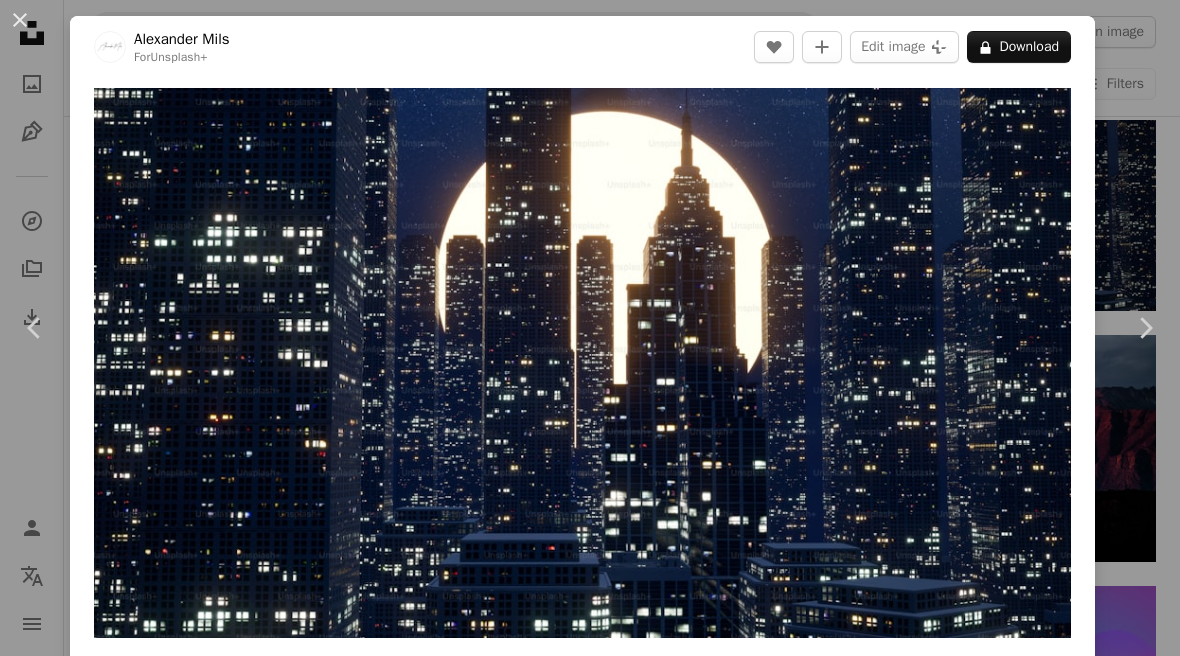 scroll, scrollTop: 2312, scrollLeft: 0, axis: vertical 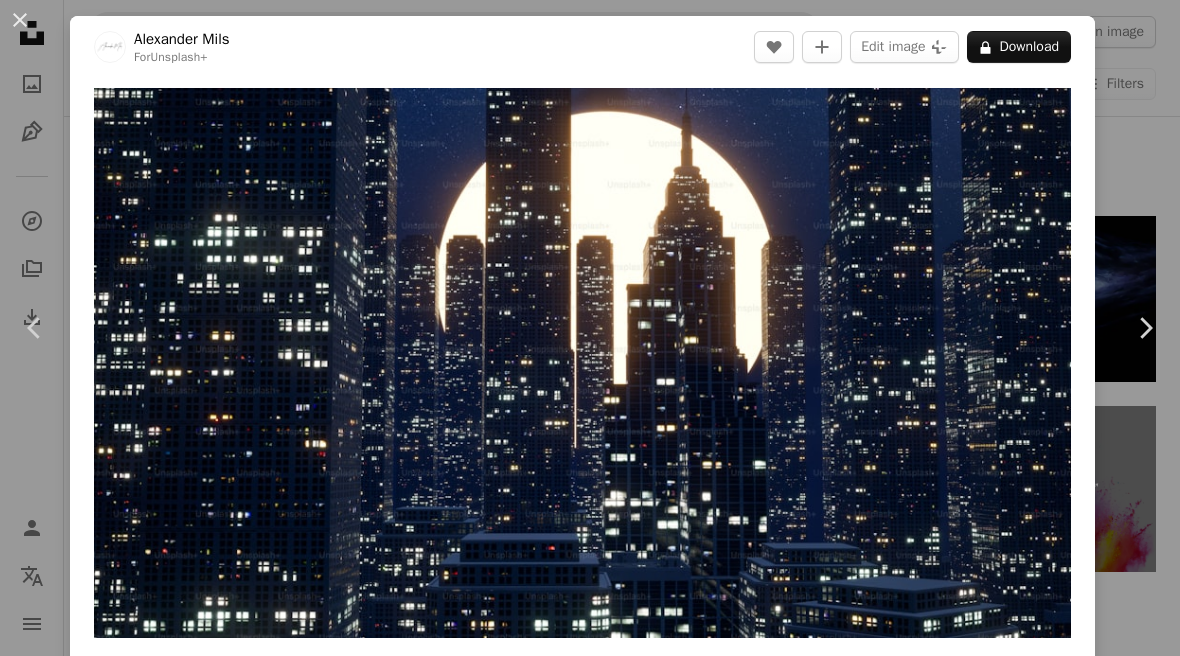 click on "[FIRST] [LAST] For Unsplash+ A lock Download Plus sign for Unsplash+ A heart A plus sign Getty Images For Unsplash+ A lock Download Plus sign for Unsplash+ A heart A plus sign Giulia Squillace For Unsplash+ A lock Download Plus sign for Unsplash+ A heart" at bounding box center (590, 328) 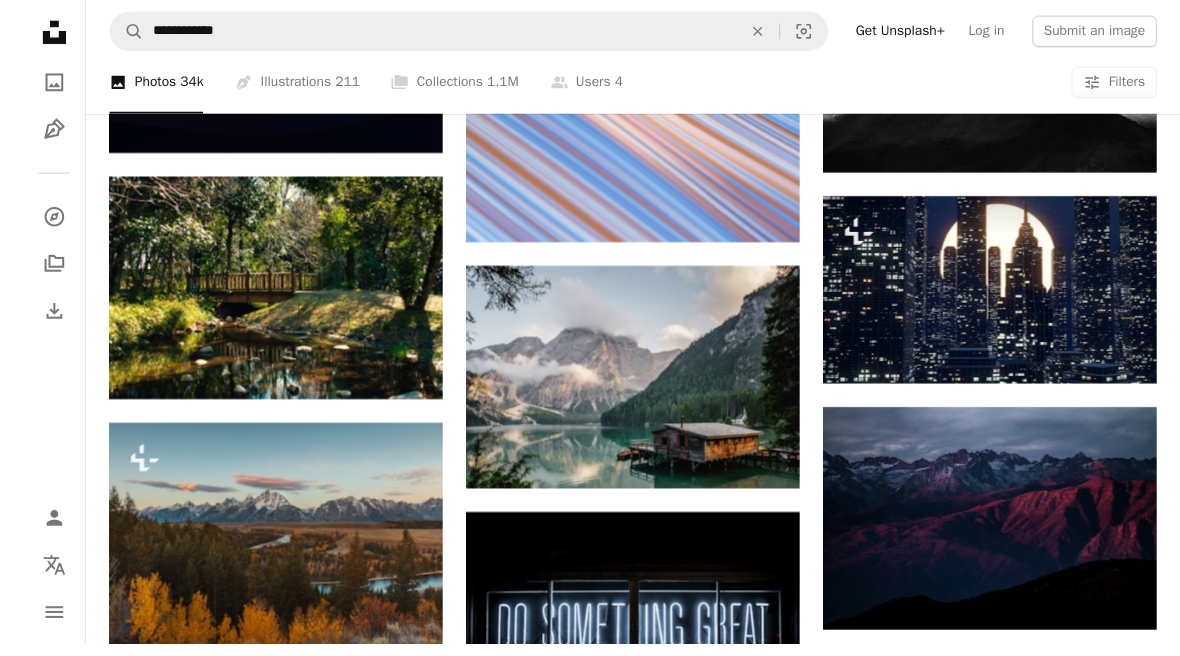 scroll, scrollTop: 1535, scrollLeft: 0, axis: vertical 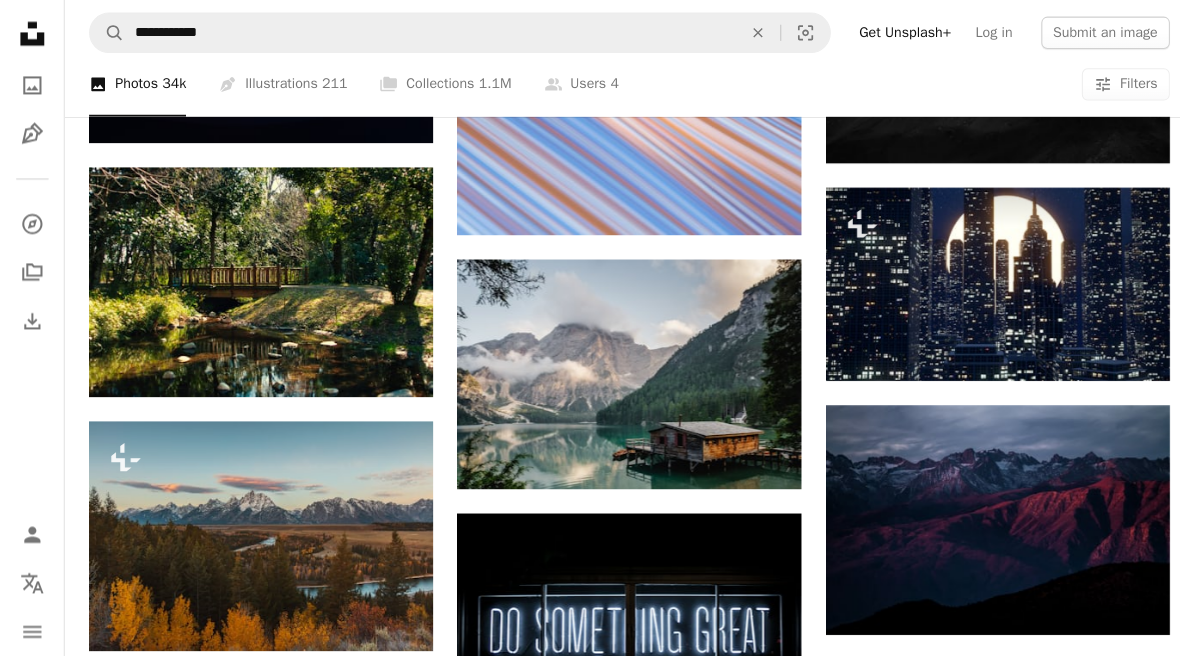 click at bounding box center (986, 280) 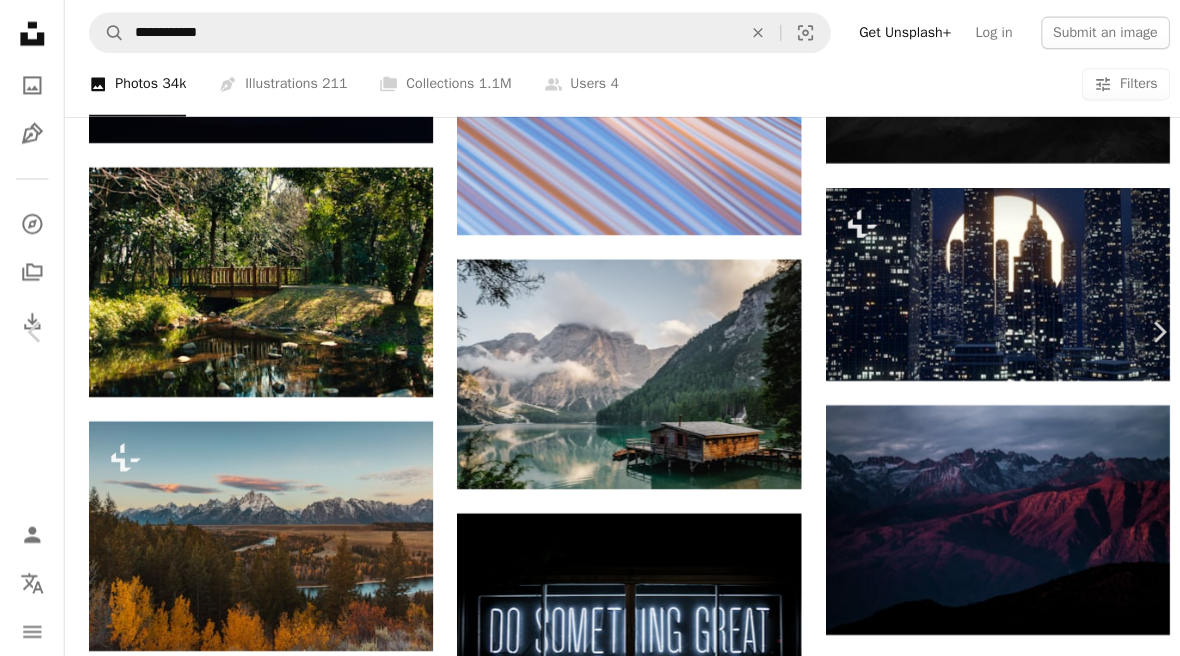 click on "[FIRST] [LAST] For Unsplash+ A lock Download Plus sign for Unsplash+ A heart A plus sign Getty Images For Unsplash+ A lock Download Plus sign for Unsplash+ A heart A plus sign Giulia Squillace For Unsplash+ A lock Download Plus sign for Unsplash+ A heart" at bounding box center (590, 2569) 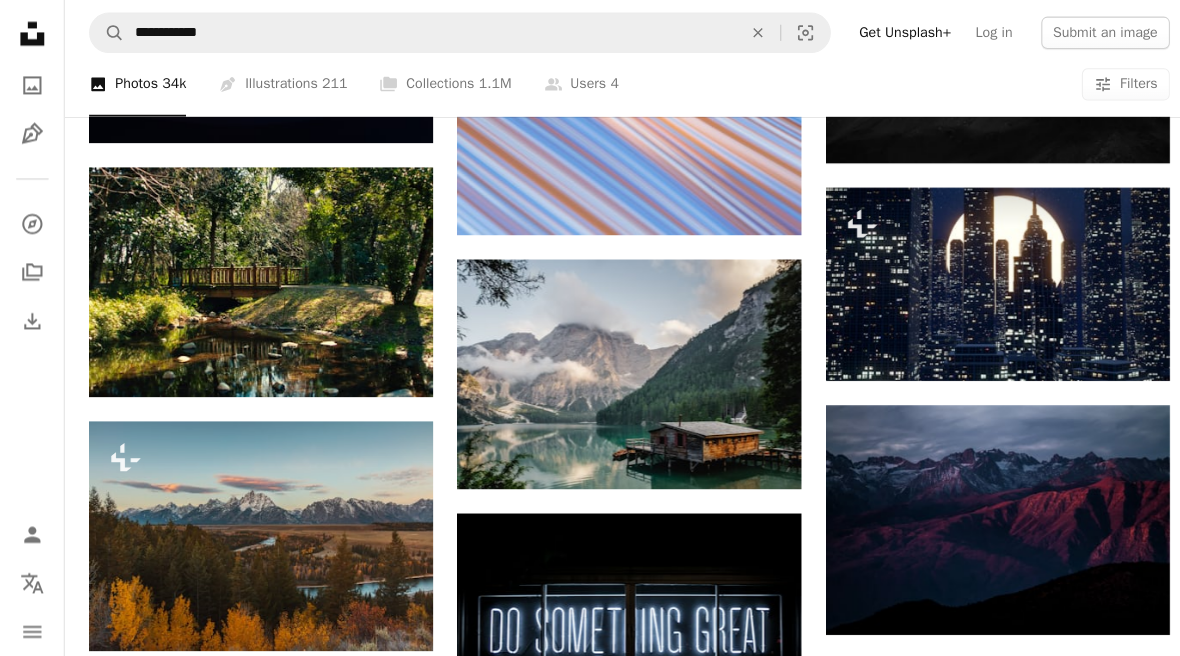 click at bounding box center (622, 369) 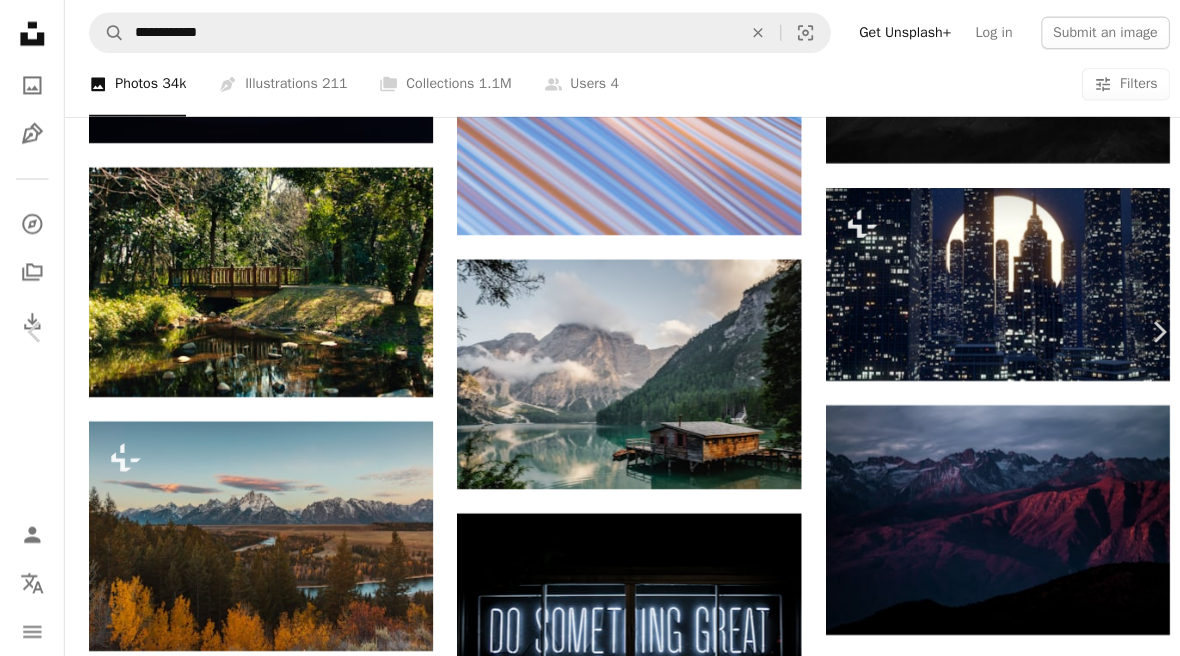 scroll, scrollTop: 1569, scrollLeft: 0, axis: vertical 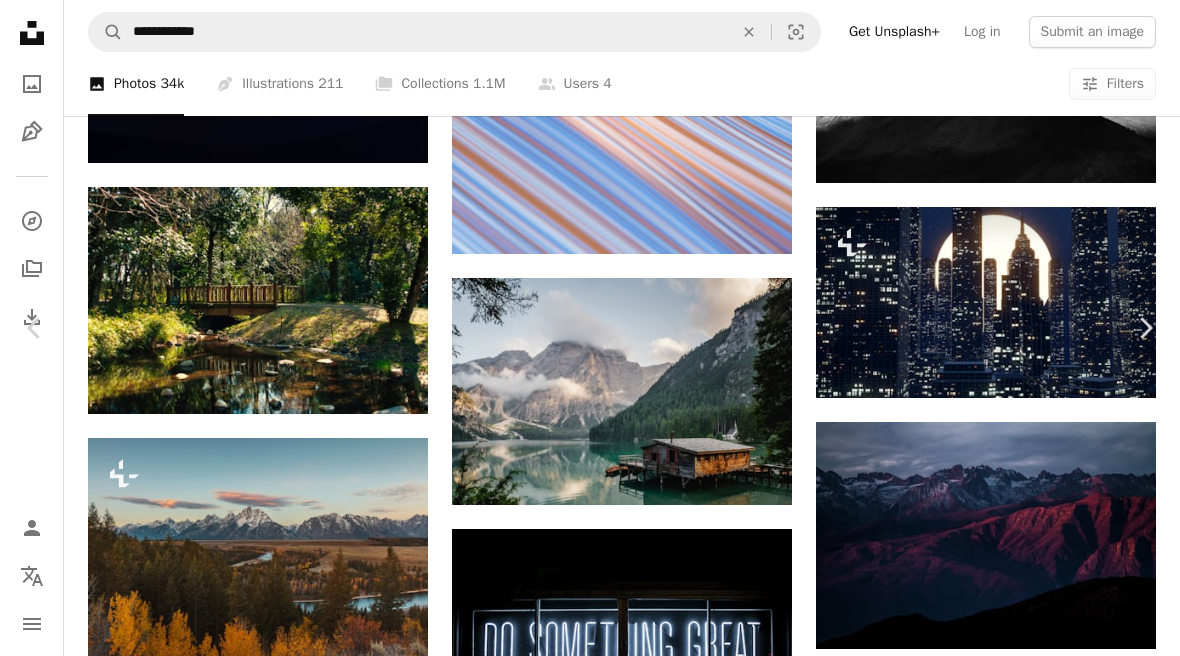 click on "[FIRST] [LAST] For Unsplash+ A heart A plus sign Matthias Schröder Arrow pointing down Plus sign for Unsplash+ A heart A plus sign Getty Images For Unsplash+ A lock Download A heart A plus sign AXP Photography Available for hire A checkmark inside of a circle Arrow pointing down A heart A plus sign" at bounding box center (590, 4571) 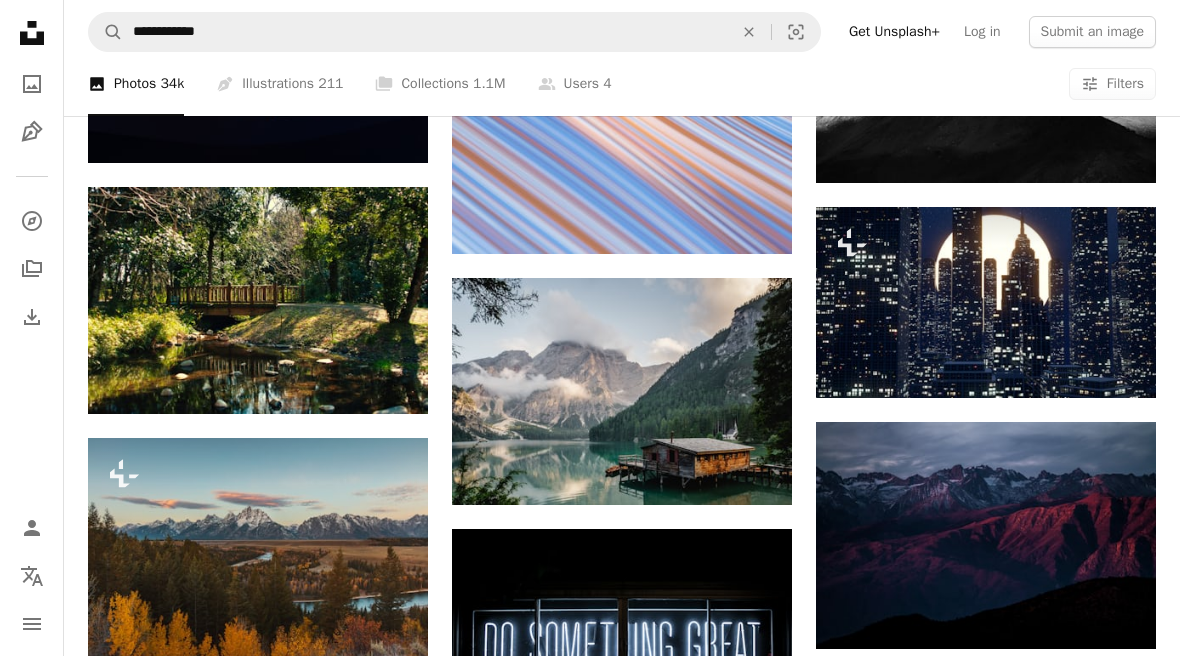 scroll, scrollTop: 1535, scrollLeft: 0, axis: vertical 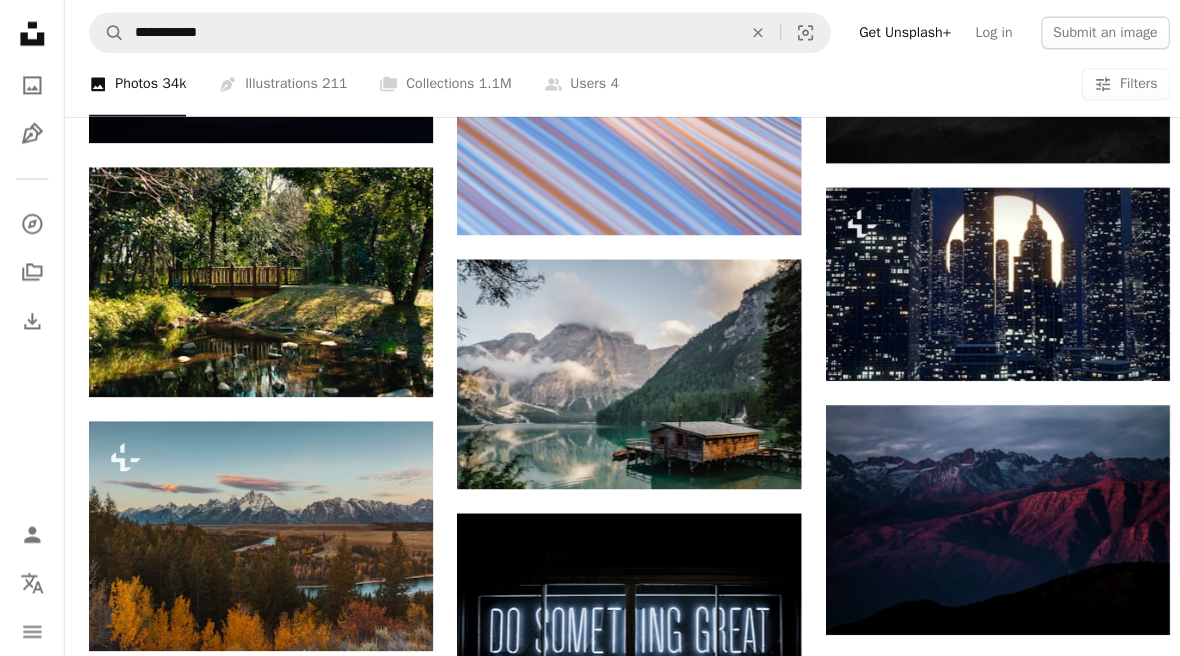 click on "A plus sign" at bounding box center (1116, 221) 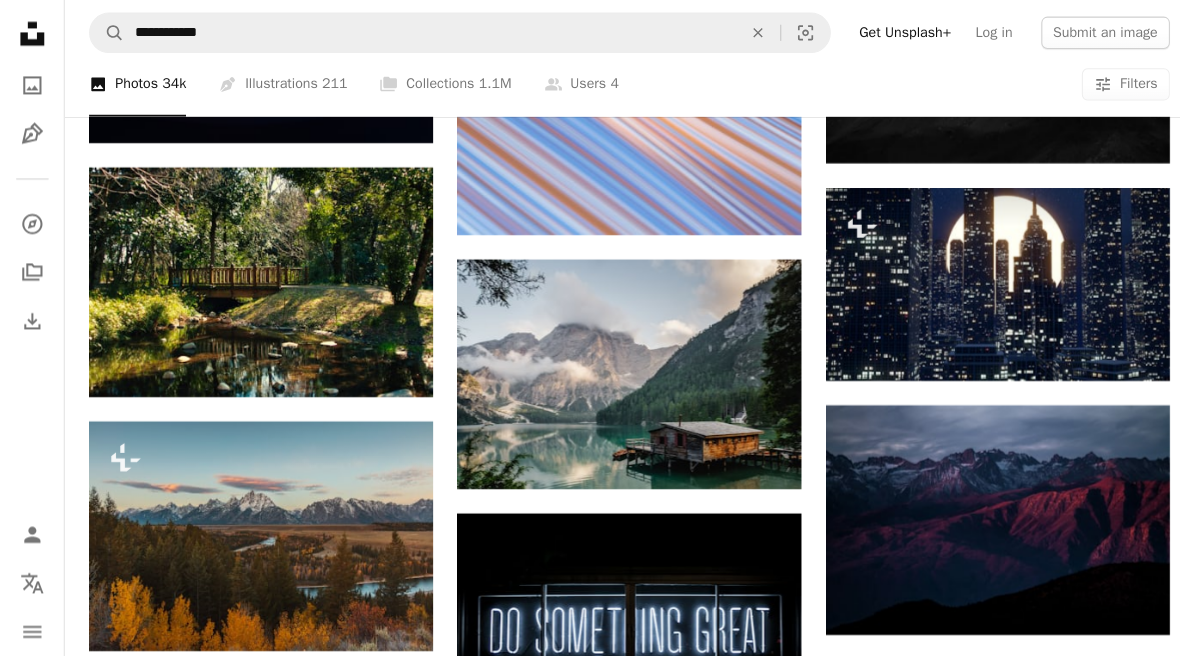 click on "An X shape Join Unsplash Already have an account?  Login First name Last name Email Username  (only letters, numbers and underscores) Password  (min. 8 char) Join By joining, you agree to the  Terms  and  Privacy Policy ." at bounding box center (590, 4549) 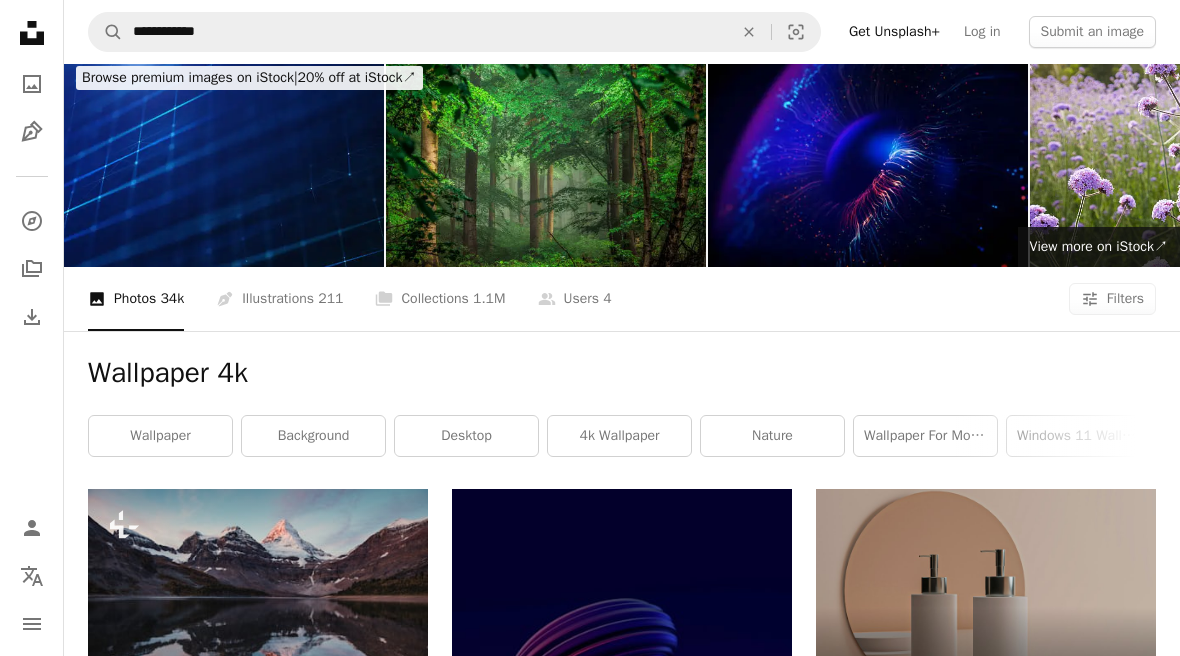 scroll, scrollTop: 29, scrollLeft: 0, axis: vertical 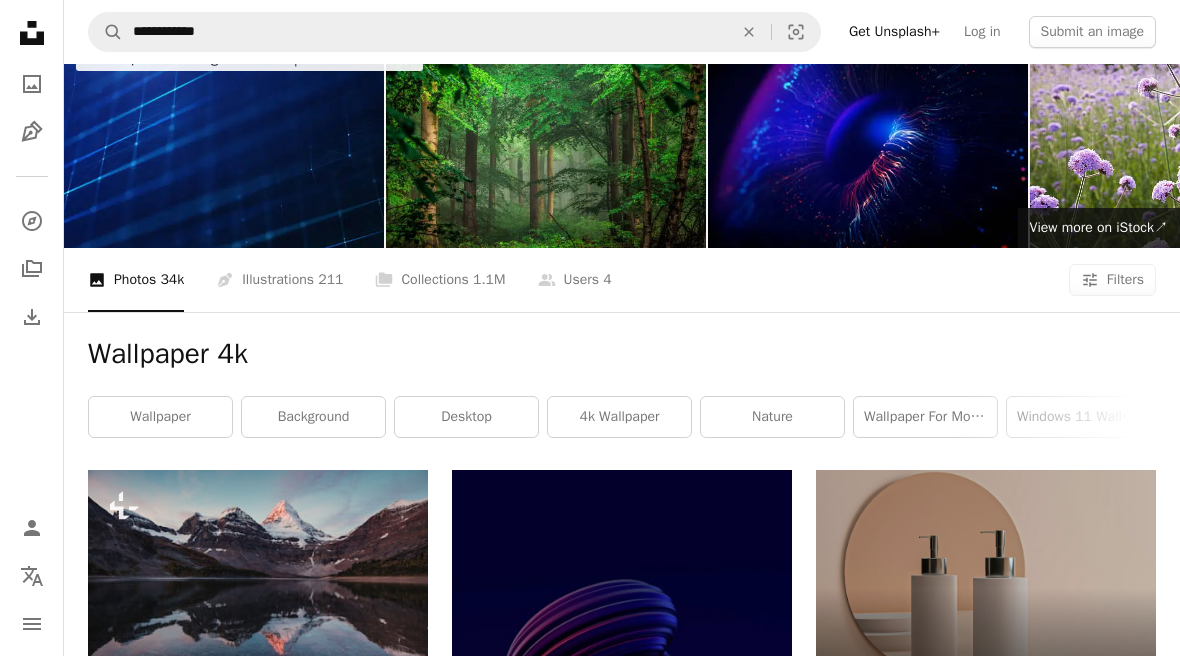 click on "background" at bounding box center [313, 417] 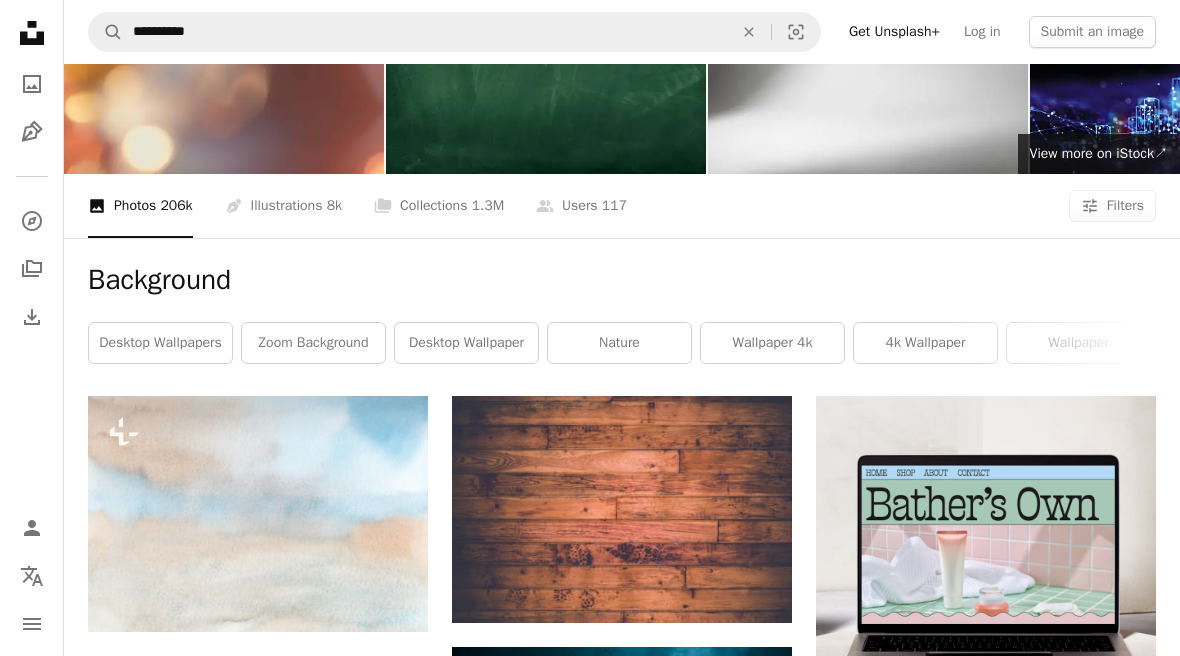 scroll, scrollTop: 143, scrollLeft: 0, axis: vertical 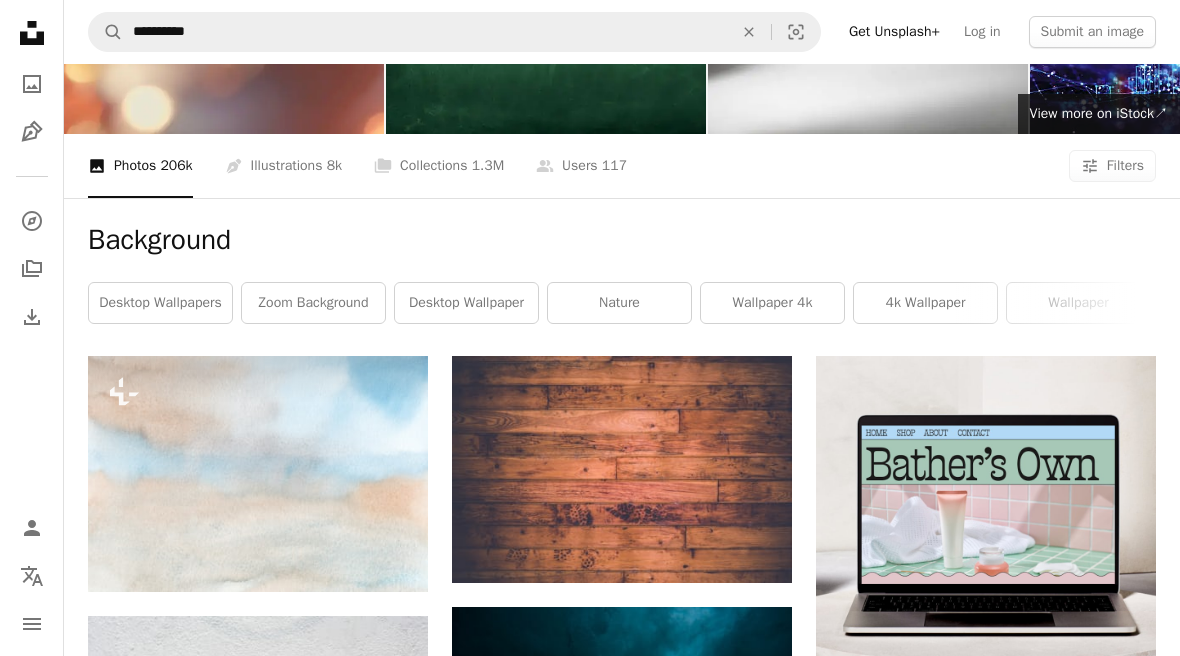click on "zoom background" at bounding box center (313, 303) 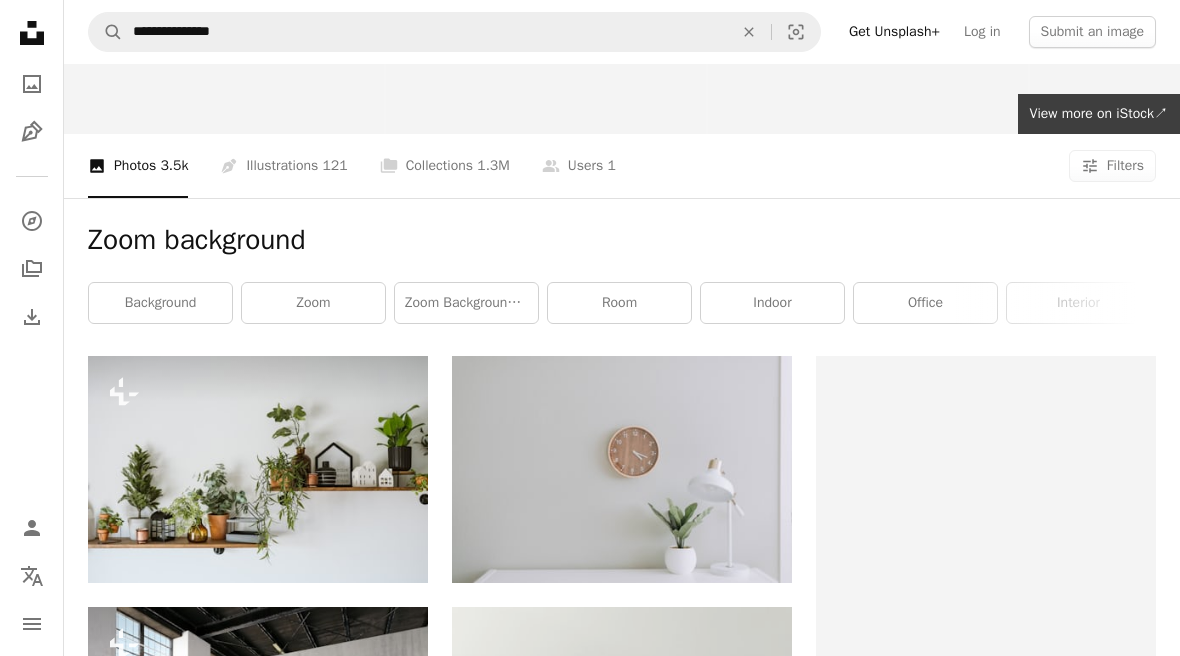 scroll, scrollTop: 0, scrollLeft: 0, axis: both 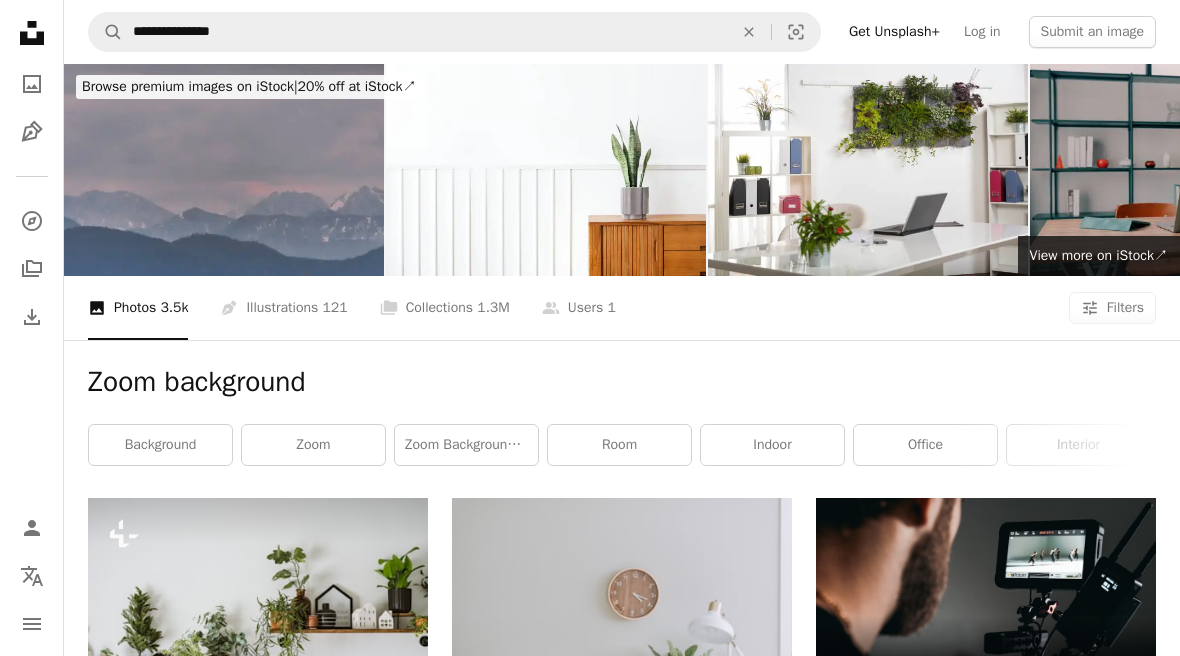 click on "An X shape" at bounding box center (749, 32) 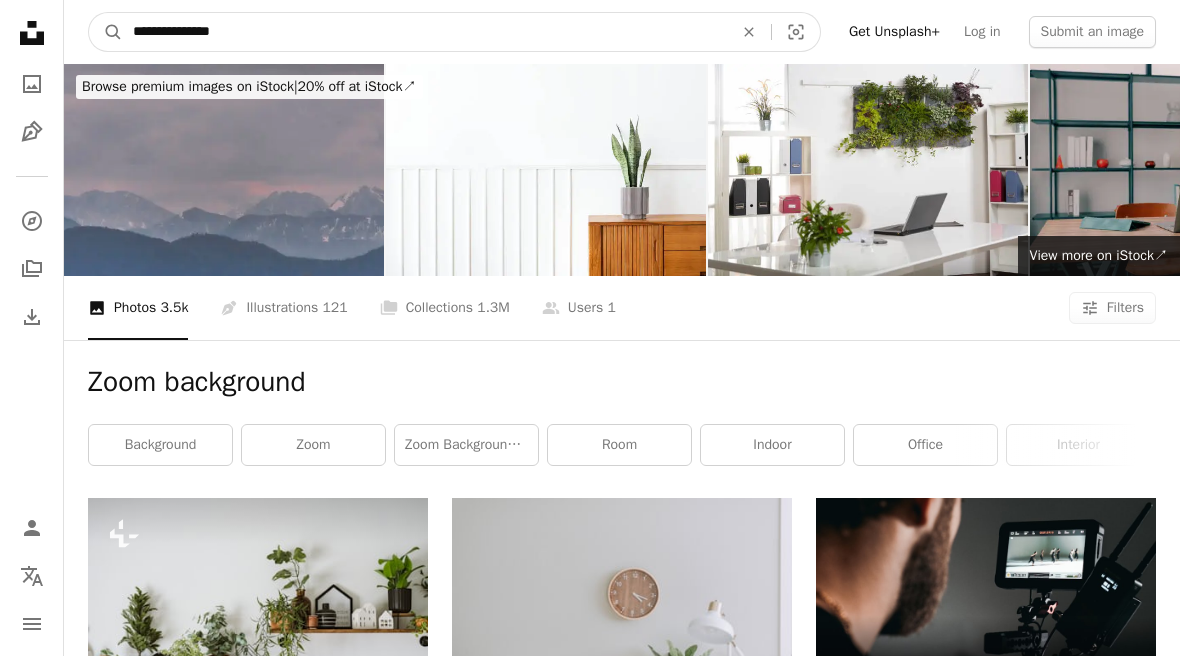 type 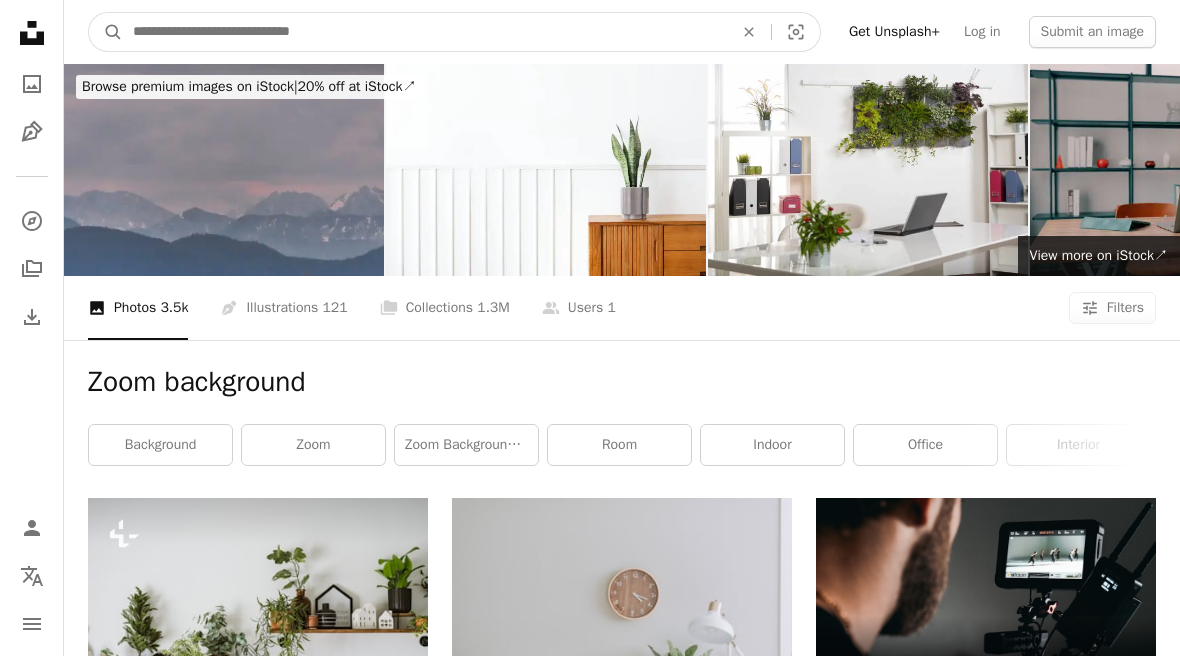 scroll, scrollTop: 0, scrollLeft: 0, axis: both 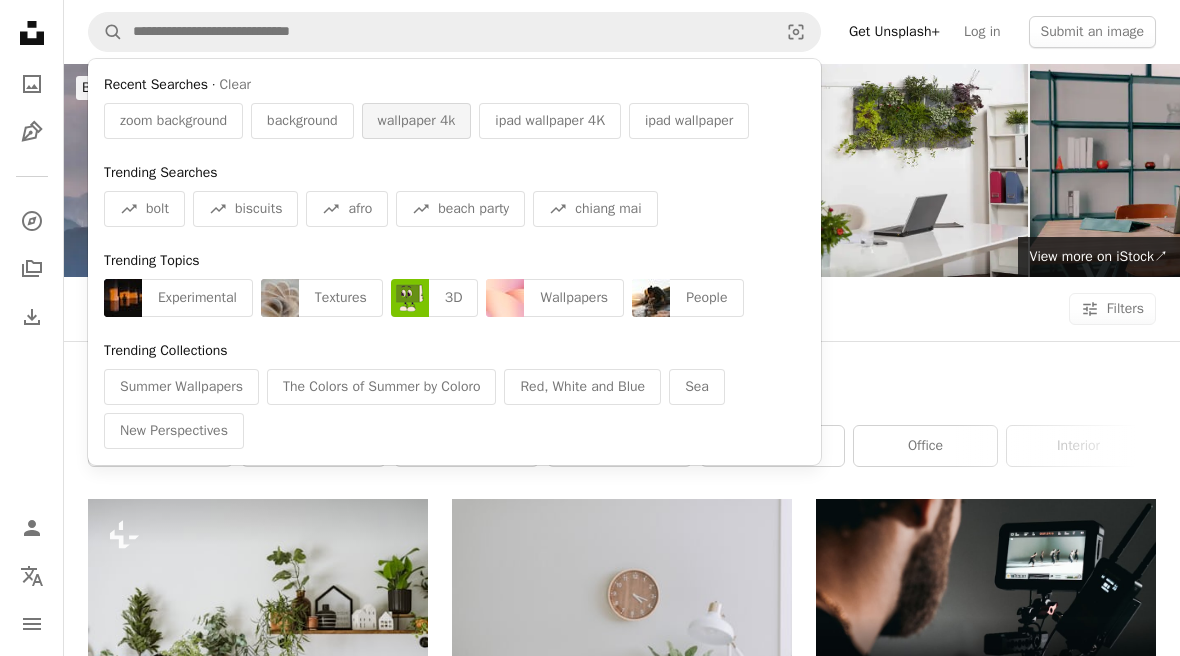 click on "wallpaper 4k" at bounding box center [417, 121] 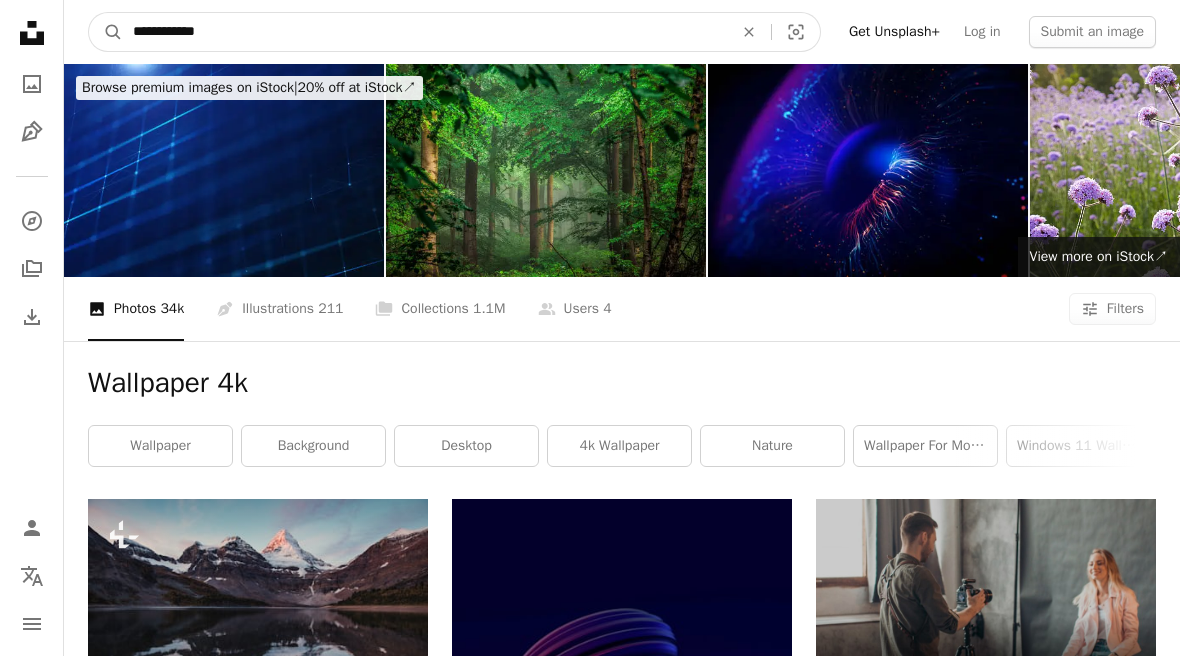 click on "**********" at bounding box center [425, 32] 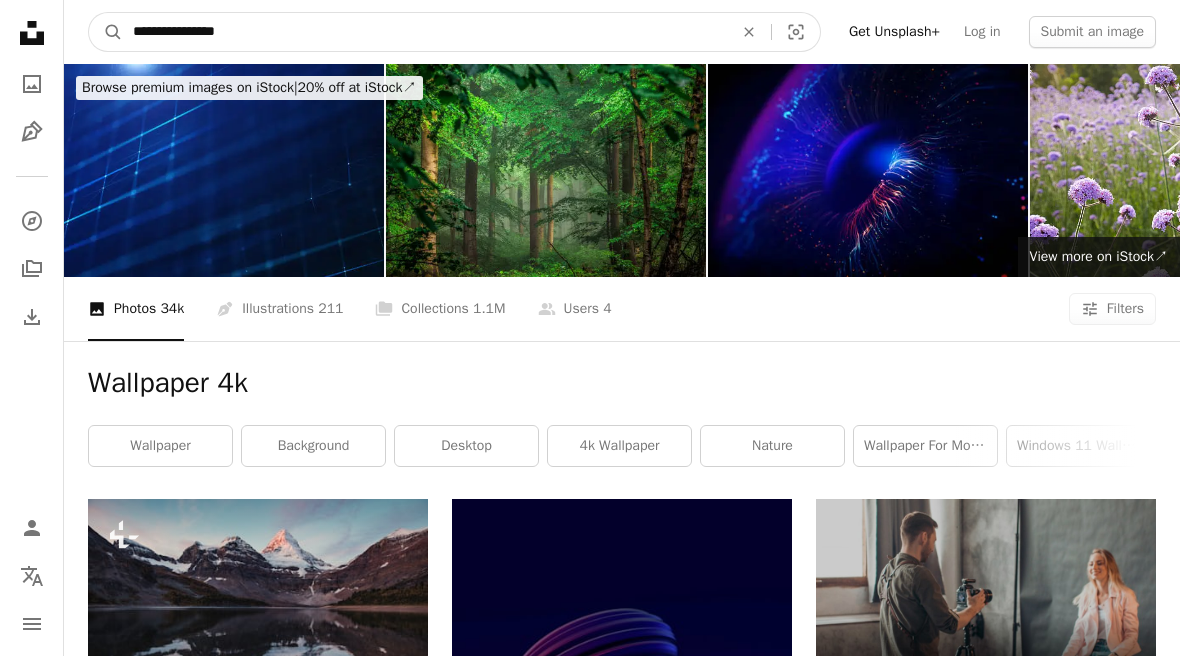type on "**********" 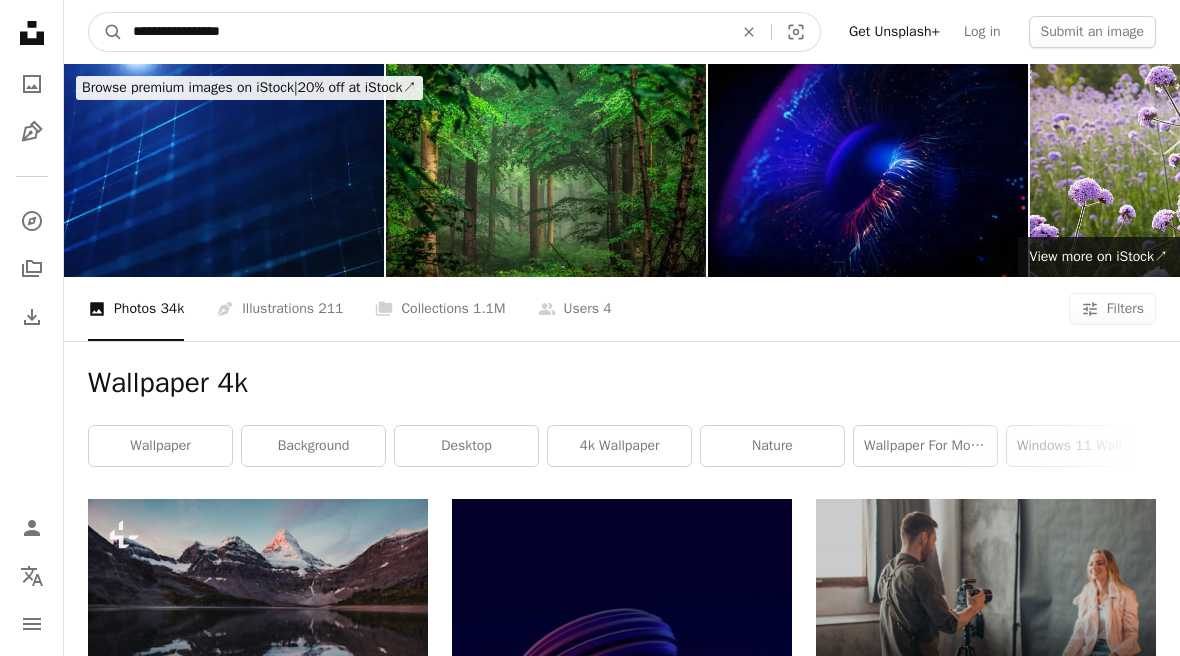 click on "A magnifying glass" at bounding box center (106, 32) 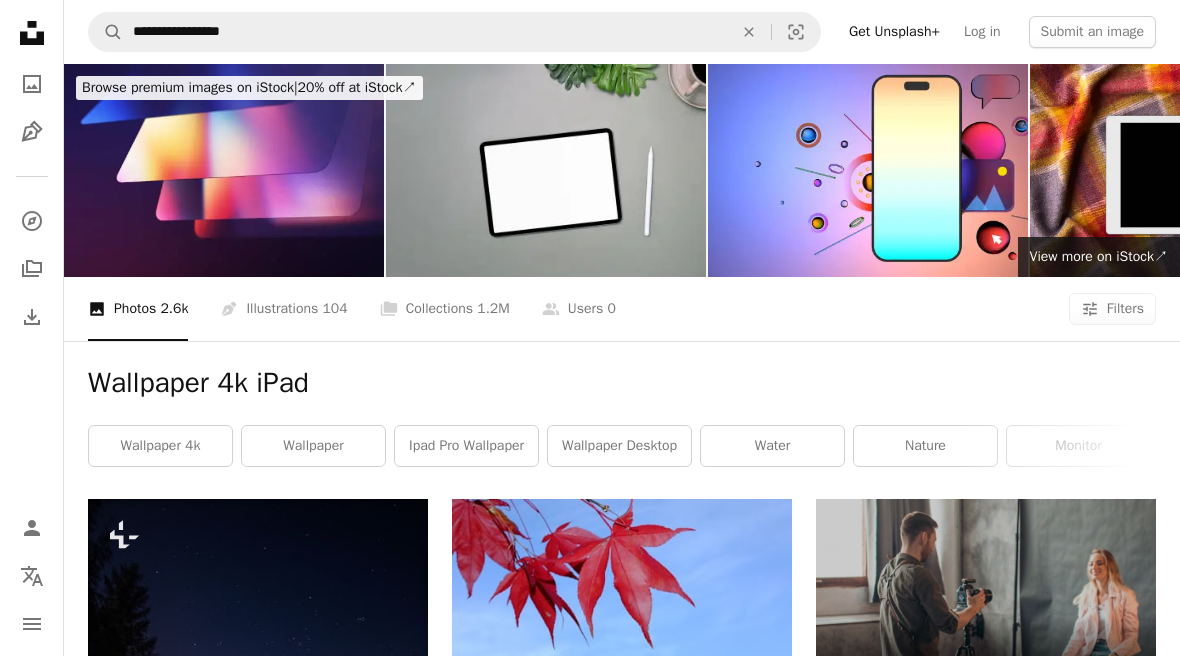 scroll, scrollTop: 4, scrollLeft: 0, axis: vertical 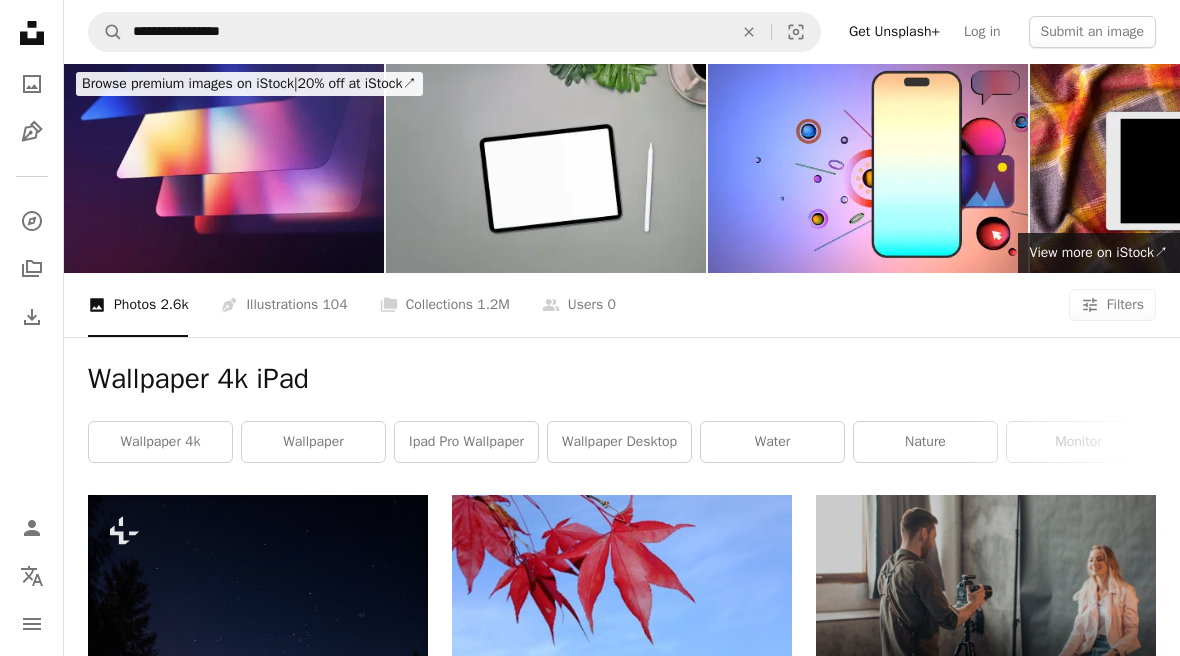 click on "ipad pro wallpaper" at bounding box center [466, 442] 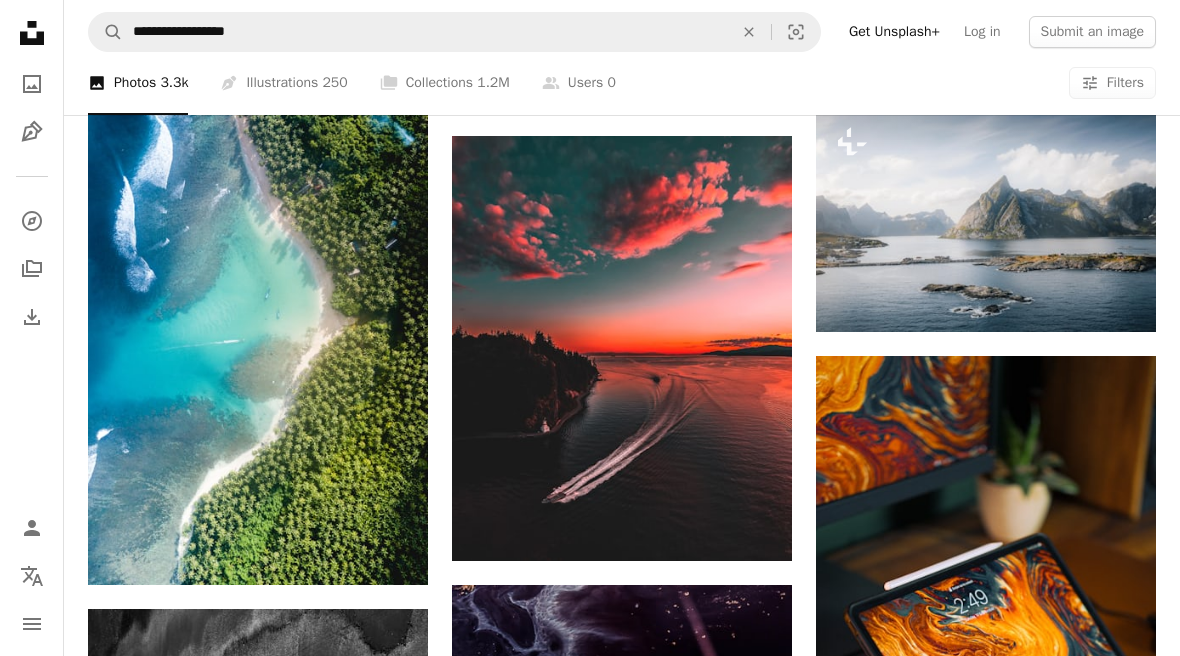 scroll, scrollTop: 1169, scrollLeft: 0, axis: vertical 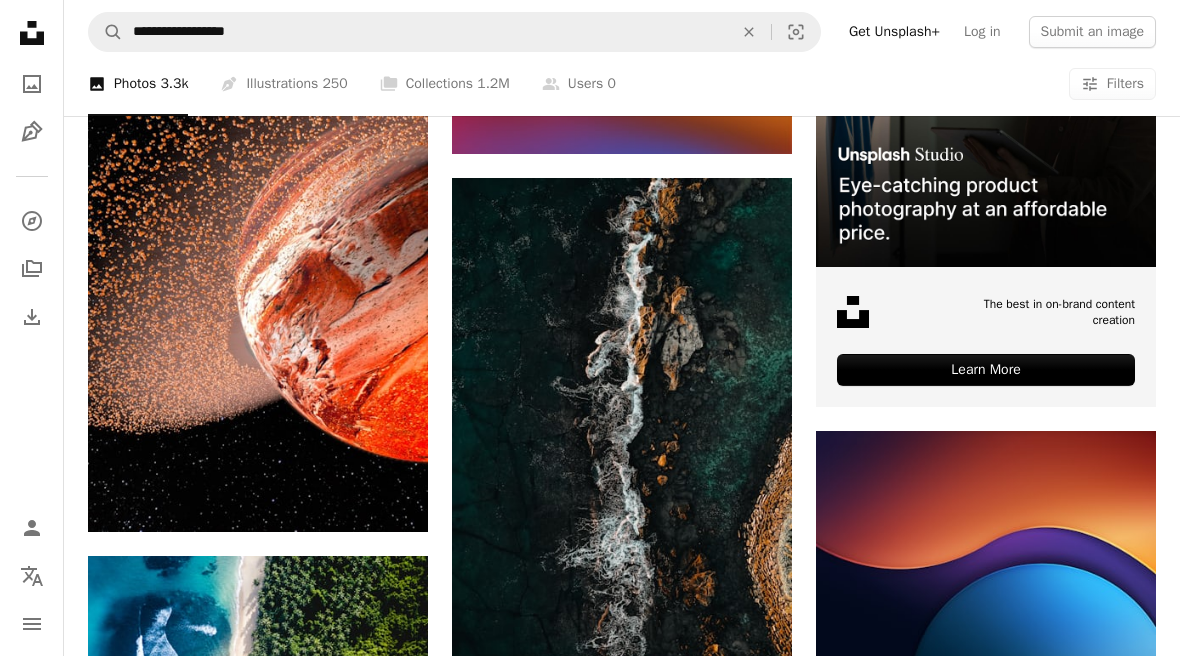click at bounding box center (258, 229) 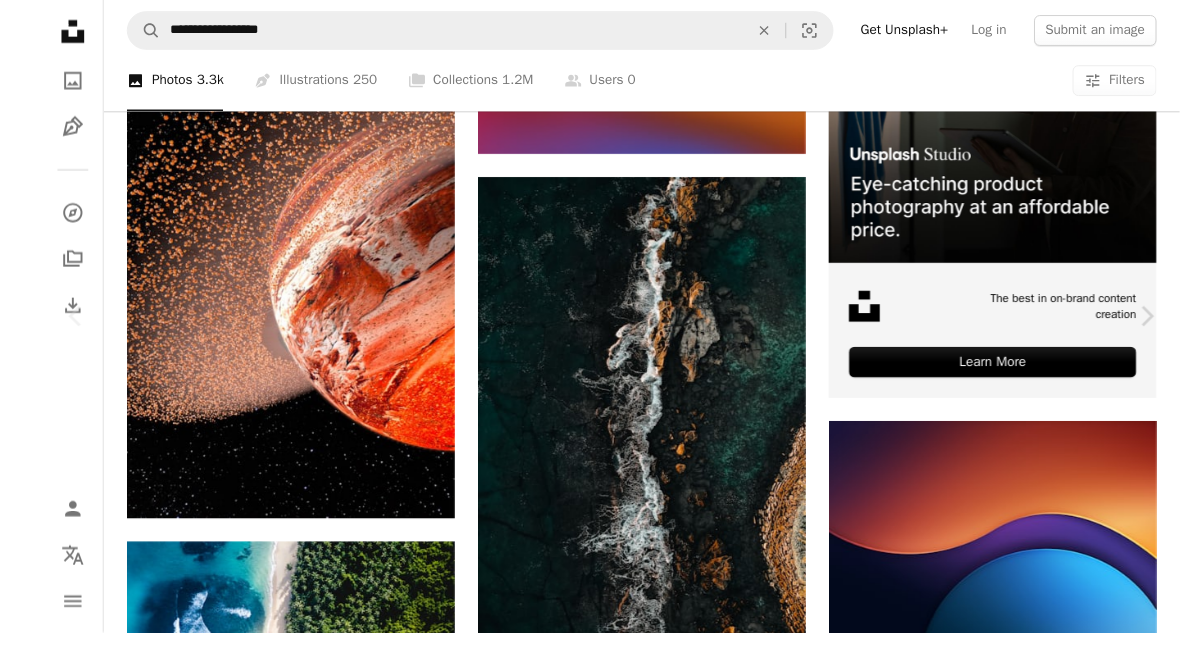 scroll, scrollTop: 612, scrollLeft: 0, axis: vertical 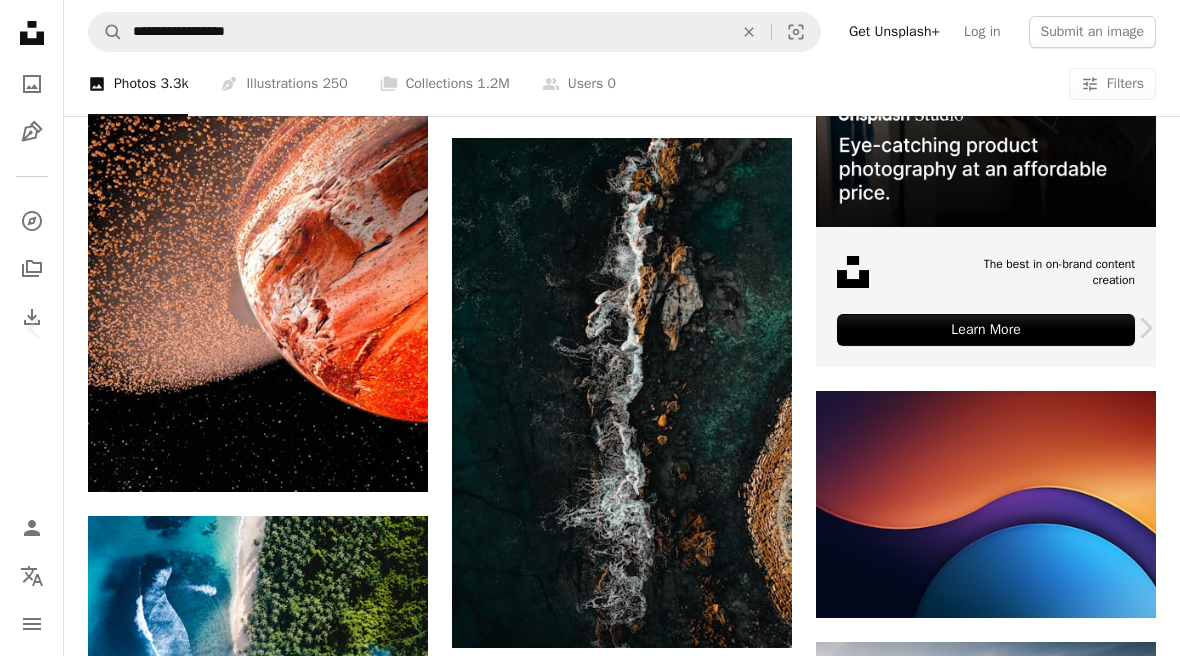 click on "[FIRST] For Unsplash+ A heart A plus sign Edit image Plus sign for Unsplash+ A lock Download Zoom in Featured in 3D Renders A forward-right arrow Share More Actions Calendar outlined Published on October 28, 2022 Safety Licensed under the Unsplash+ License background abstract wallpaper for mobile texture art 1,000,000+ Free Images amoled wallpaper pattern design planet future watch wallpaper 3d render artwork digital image render planets graphics Free images From this series Plus sign for Unsplash+ Plus sign for Unsplash+ Plus sign for Unsplash+ Plus sign for Unsplash+ Plus sign for Unsplash+ Plus sign for Unsplash+ Plus sign for Unsplash+ Plus sign for Unsplash+ Plus sign for Unsplash+ Plus sign for Unsplash+ Plus sign for Unsplash+ Related images Plus sign for Unsplash+ A heart A plus sign George C For Unsplash+ A lock Download Plus sign for Unsplash+ A heart A plus sign George C For Unsplash+ A lock Download Plus sign for Unsplash+ A heart A plus sign A. C. For Unsplash+ A lock" at bounding box center [590, 4550] 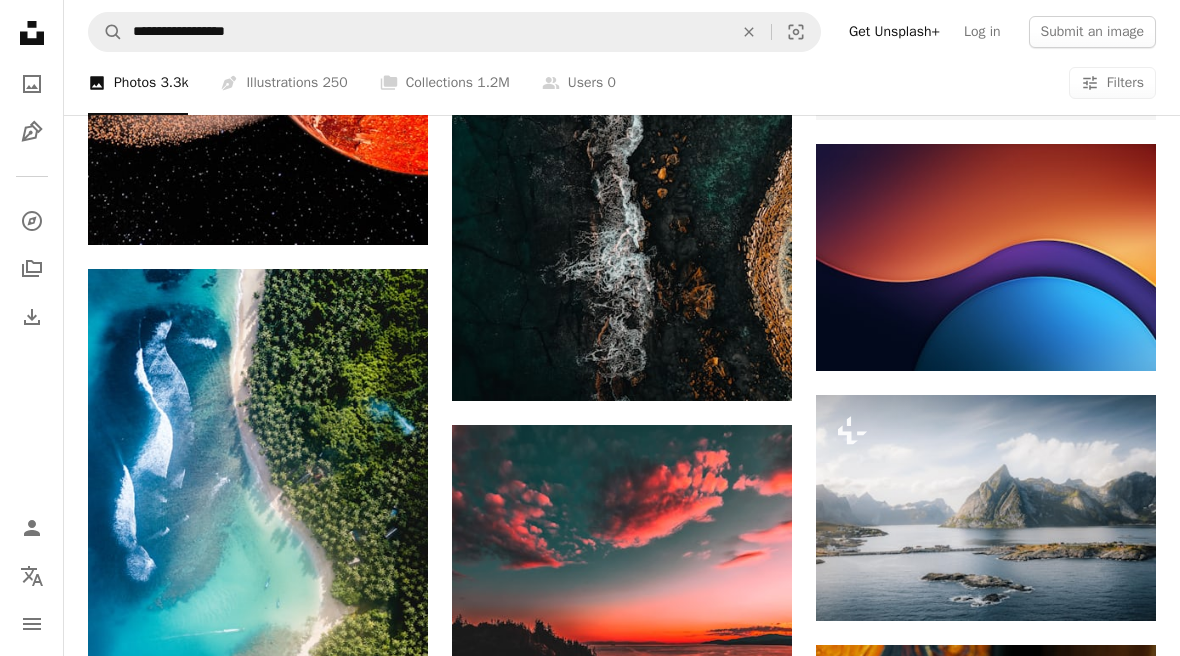 scroll, scrollTop: 859, scrollLeft: 0, axis: vertical 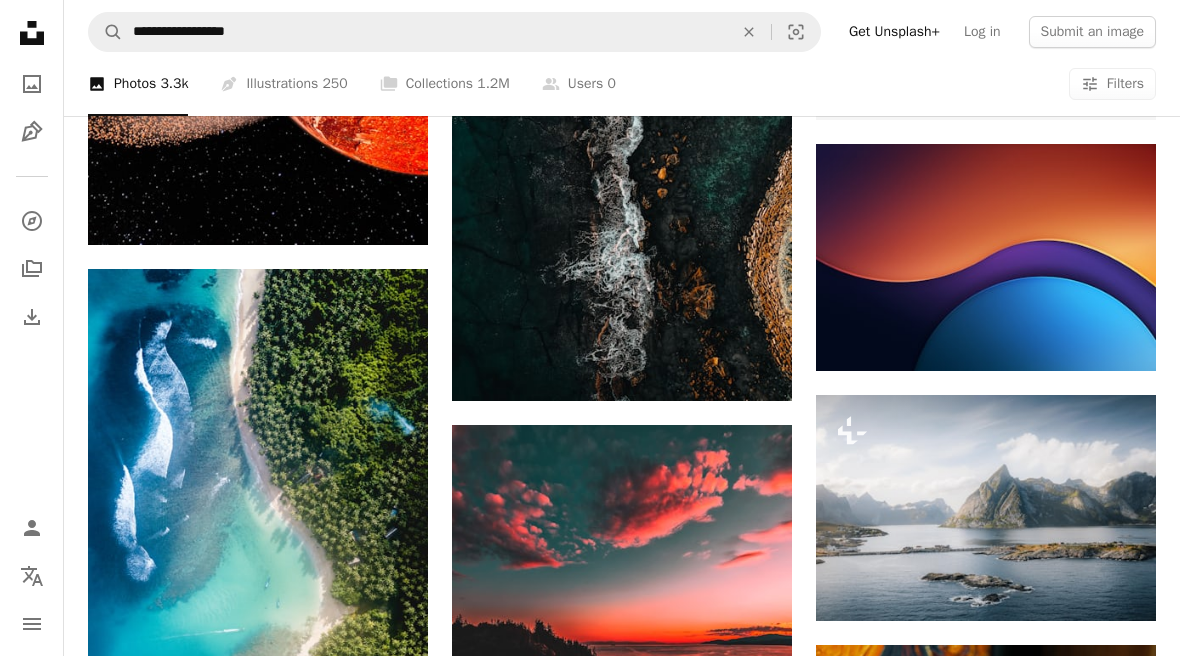 click at bounding box center [258, 571] 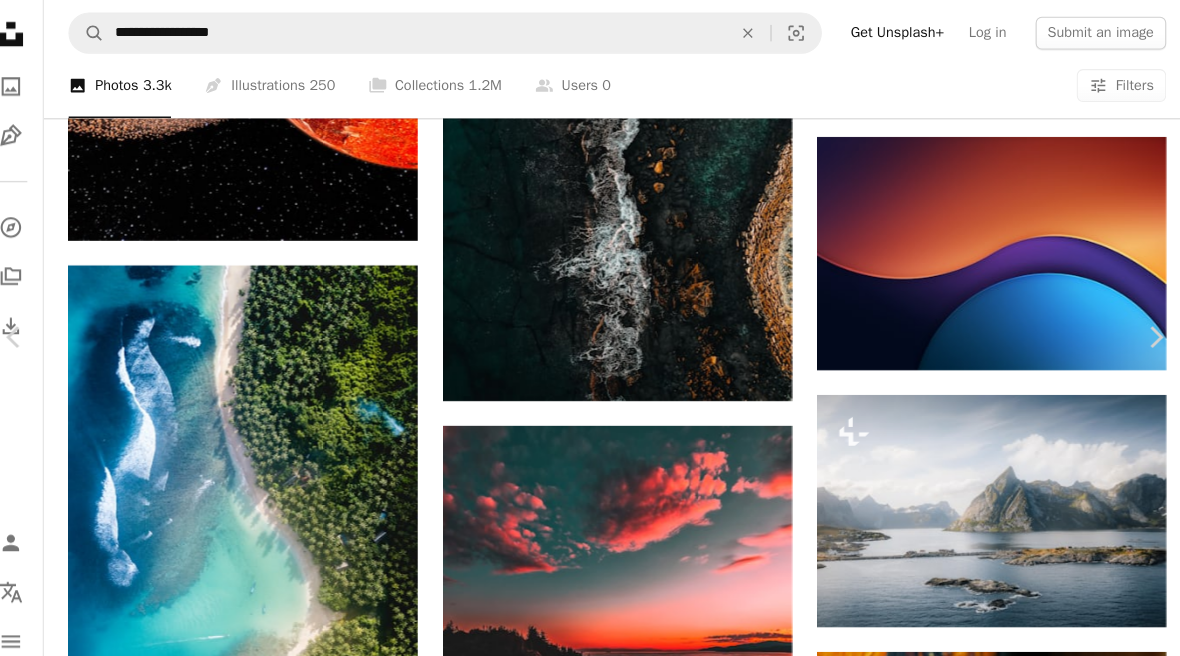 scroll, scrollTop: 908, scrollLeft: 0, axis: vertical 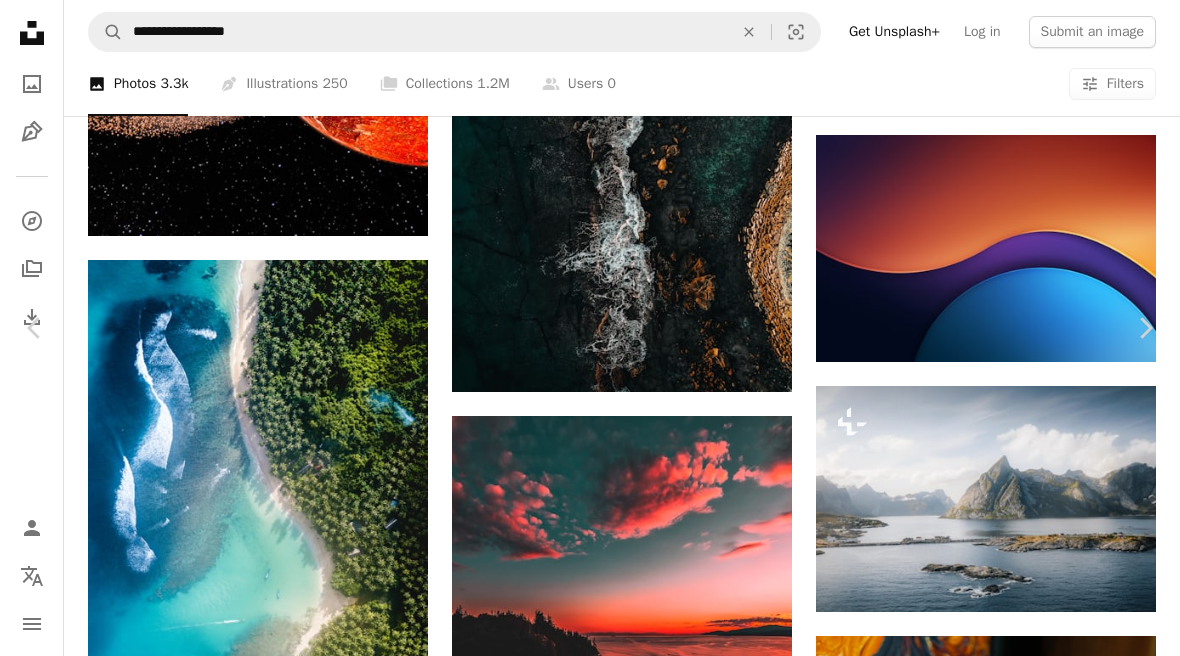 click on "[FIRST] [LAST] [FIRST] [LAST] A heart A plus sign Edit image Plus sign for Unsplash+ Download free Chevron down Zoom in Views 80,608,119 Downloads 525,139 Featured in Photos , Wallpapers A forward-right arrow Share Info icon Info More Actions Division. Calendar outlined Published on September 6, 2017 Camera DJI, FC220 Safety Free to use under the Unsplash License iphone wallpaper phone wallpaper beach forest ipad wallpaper android wallpaper sea tablet wallpaper ipad pro wallpaper blue samsung wallpaper aesthetic wallpaper apple watch wallpaper beach wallpaper ocean wallpaper cool wallpaper whatsapp wallpaper sand phone background cool background Creative Commons images Browse premium related images on iStock | Save 20% with code UNSPLASH20 View more on iStock ↗ Related images A heart A plus sign Bernd 📷 Dittrich Arrow pointing down Plus sign for Unsplash+ A heart A plus sign Spenser Sembrat For Unsplash+ A lock Download A heart A plus sign Oliver Sjöström" at bounding box center (590, 4294) 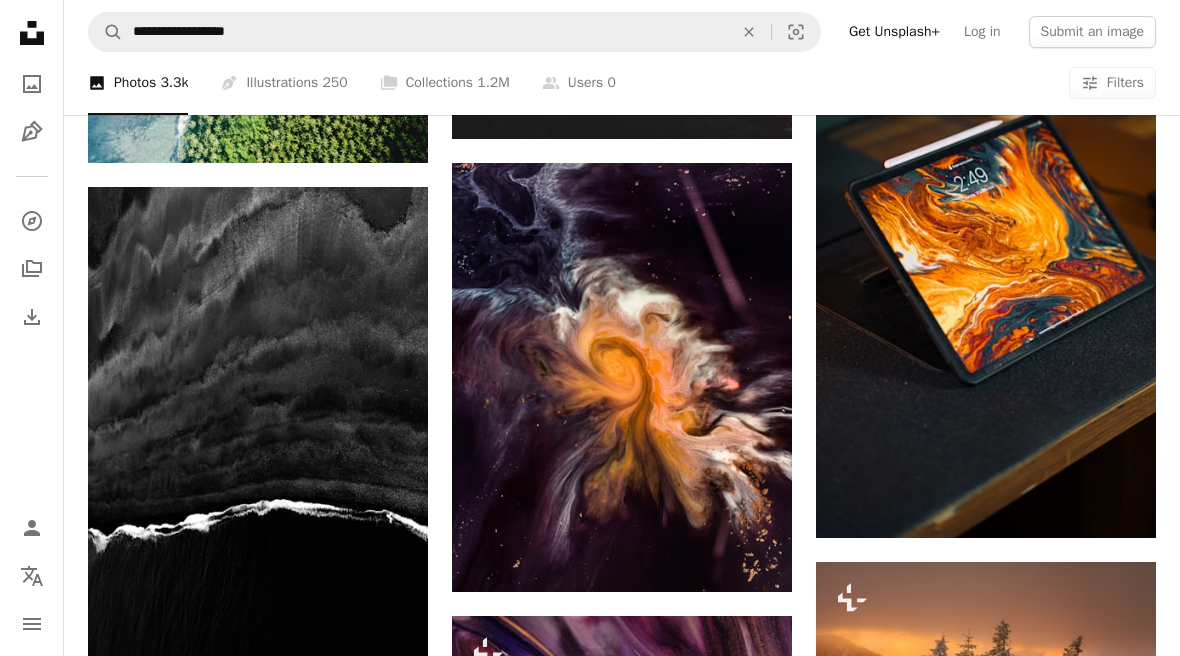 scroll, scrollTop: 1570, scrollLeft: 0, axis: vertical 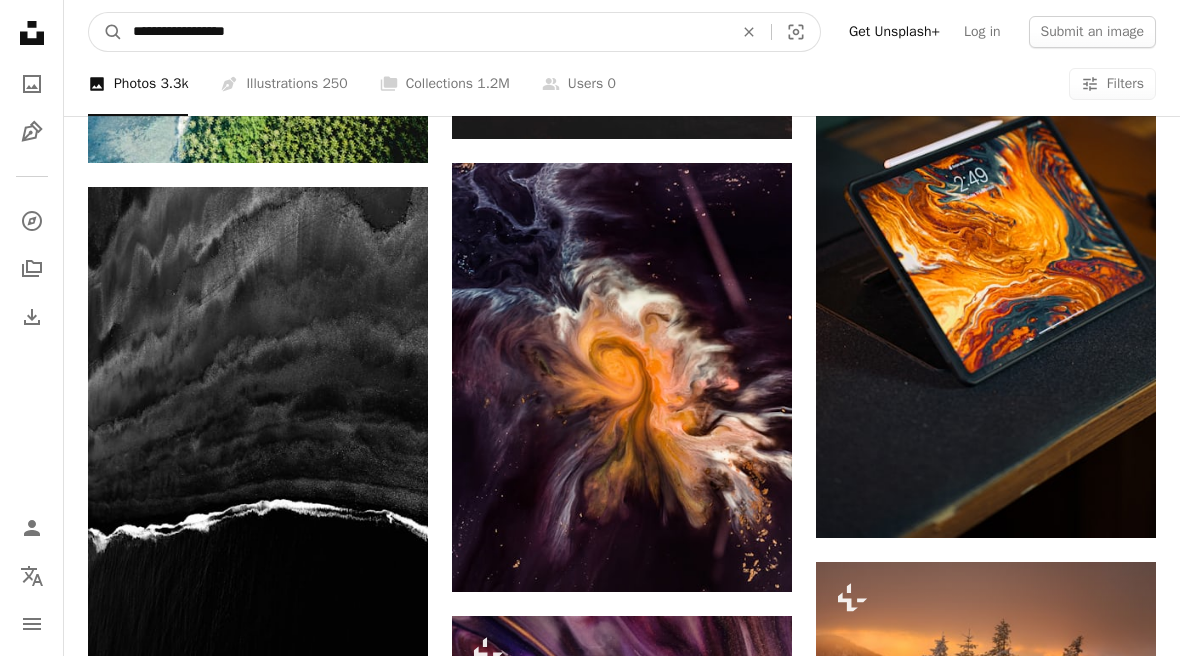 click on "**********" at bounding box center [425, 32] 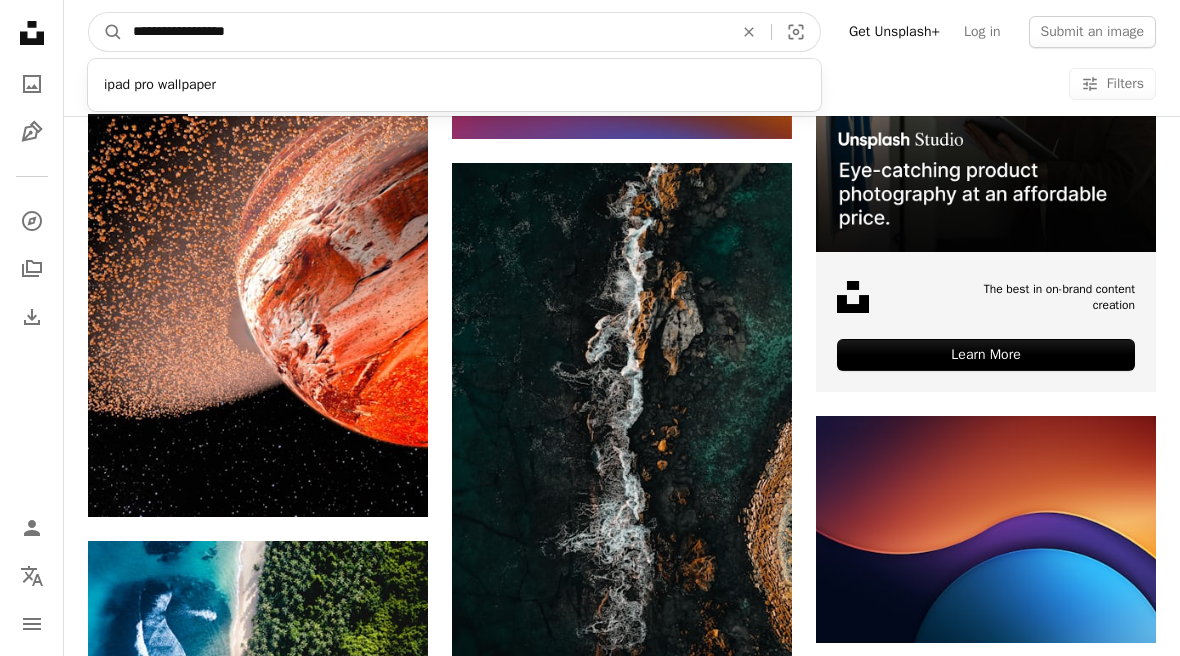 scroll, scrollTop: 477, scrollLeft: 0, axis: vertical 